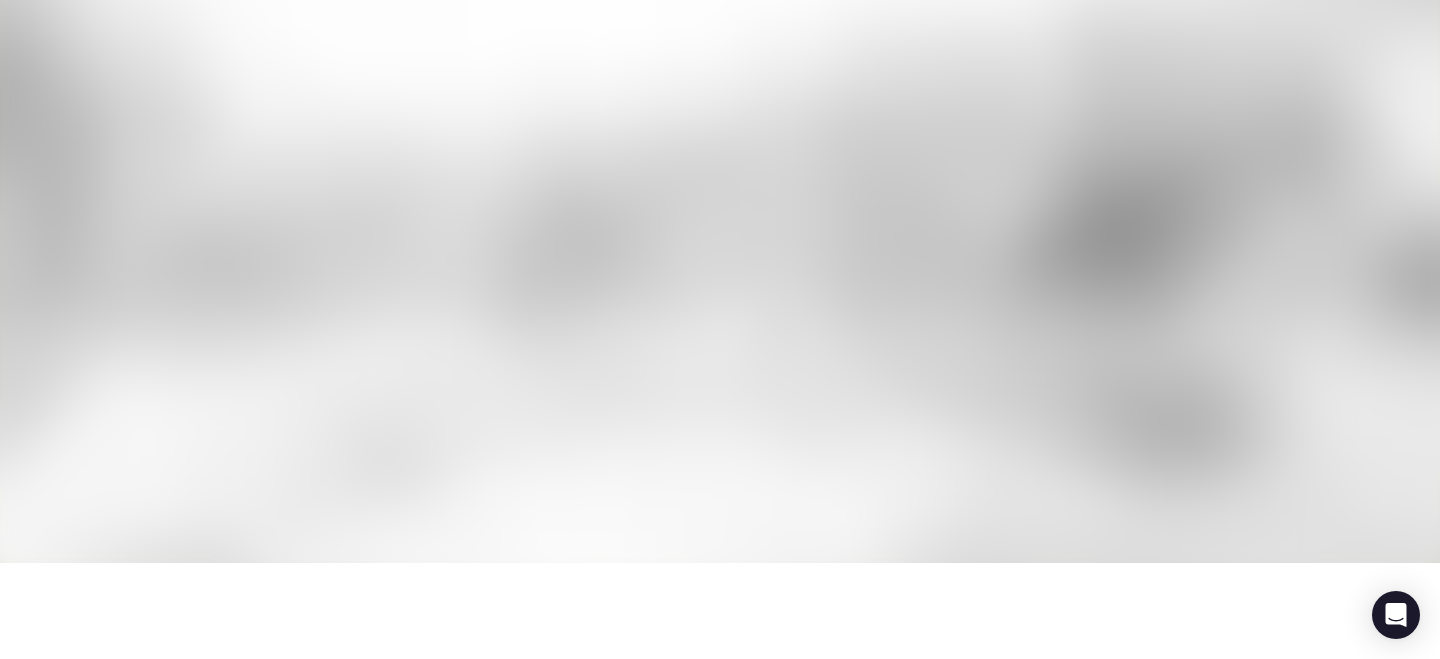 scroll, scrollTop: 0, scrollLeft: 0, axis: both 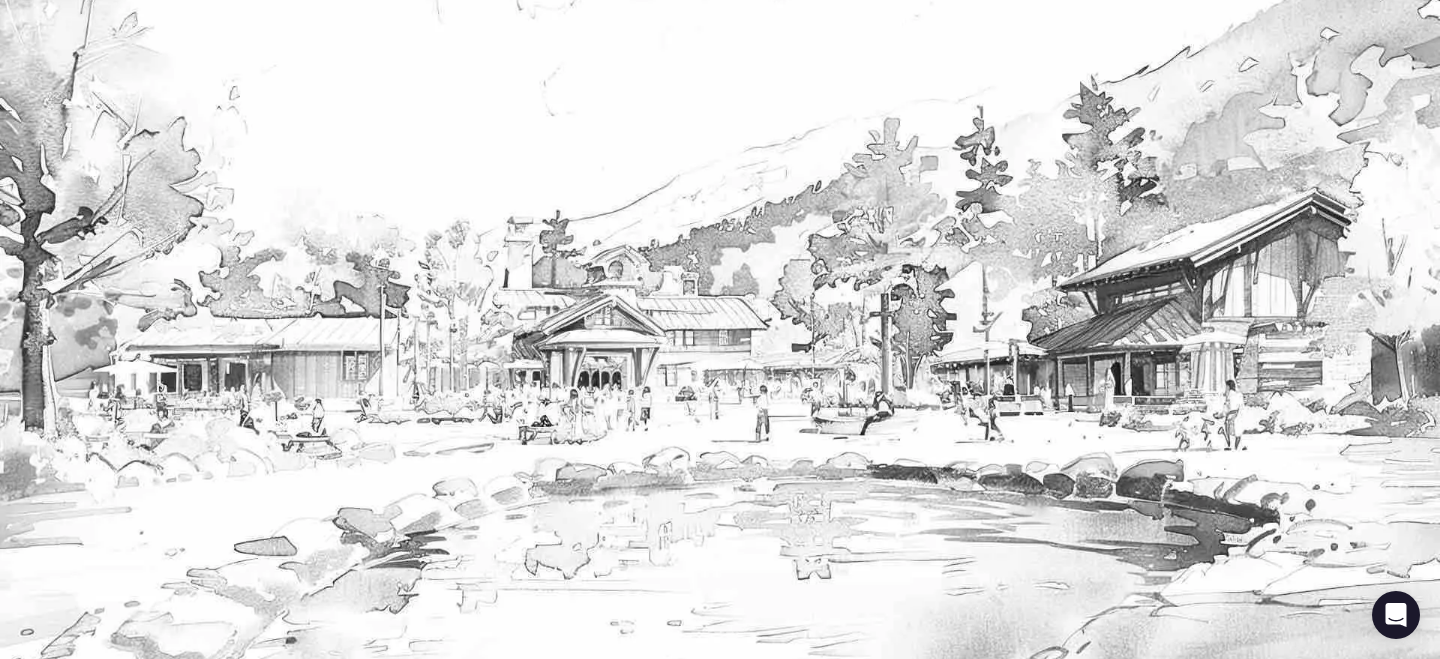 click on "Explore retreat venues" at bounding box center (720, 1953) 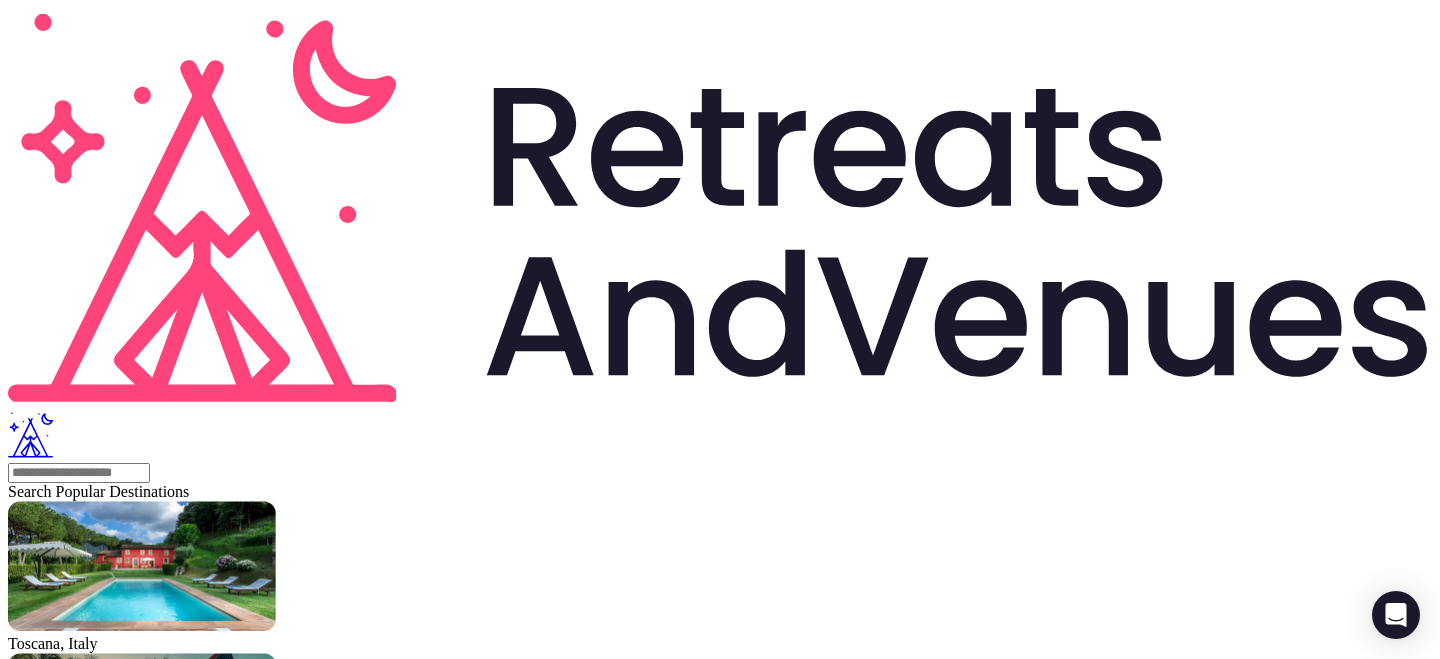 click on "Popular destinations" at bounding box center (71, 2058) 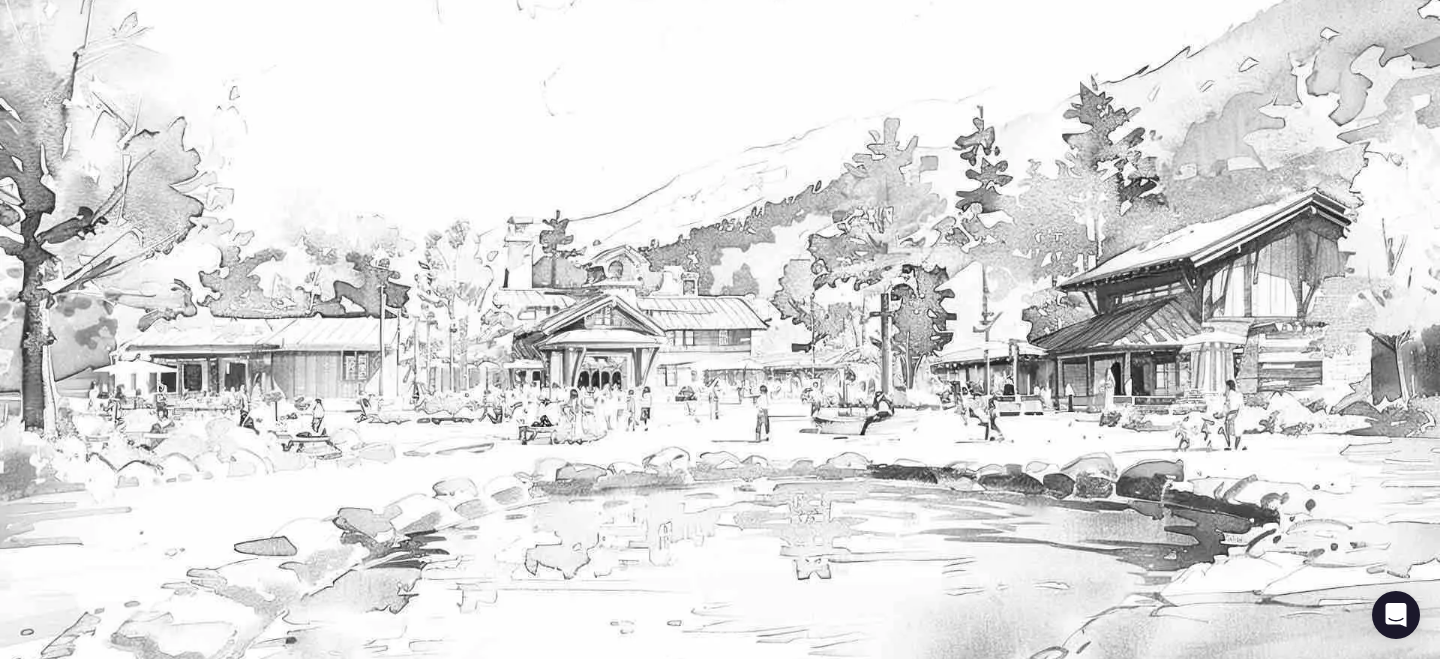 click on "Explore retreat venues" at bounding box center (78, 1955) 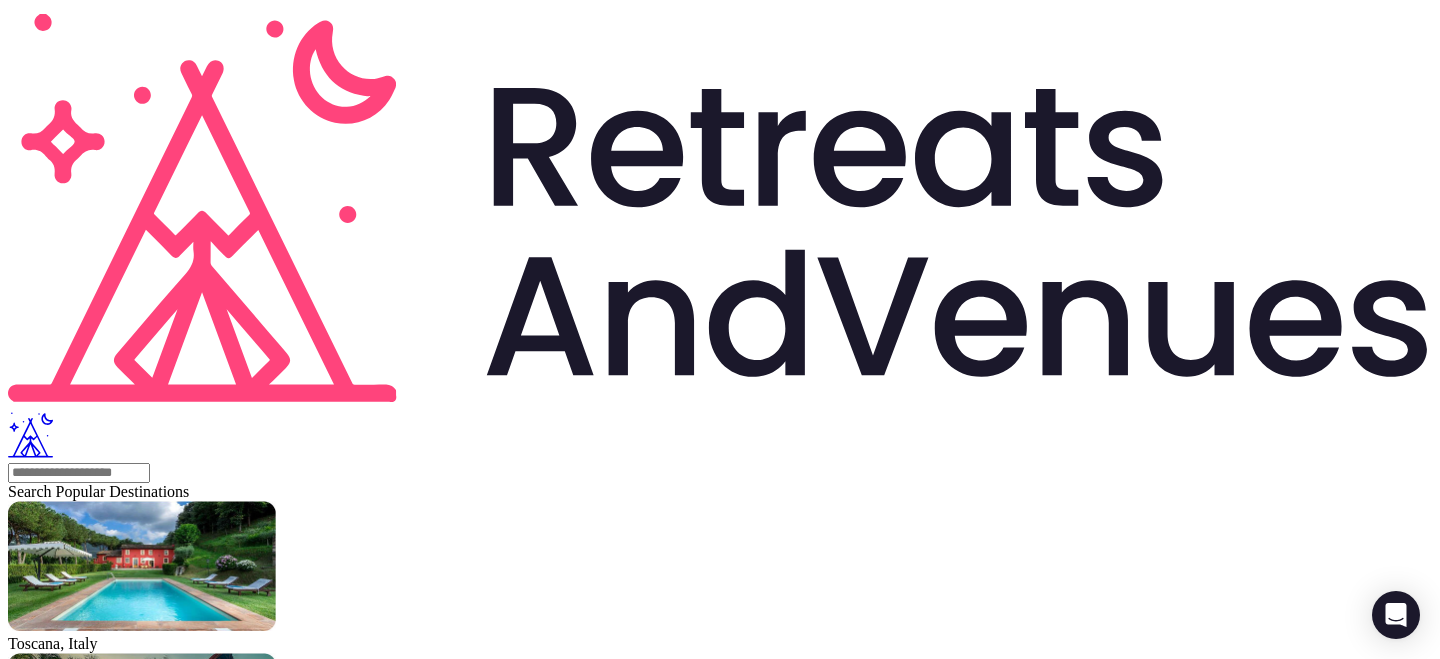 drag, startPoint x: 941, startPoint y: 456, endPoint x: 1317, endPoint y: 234, distance: 436.6463 